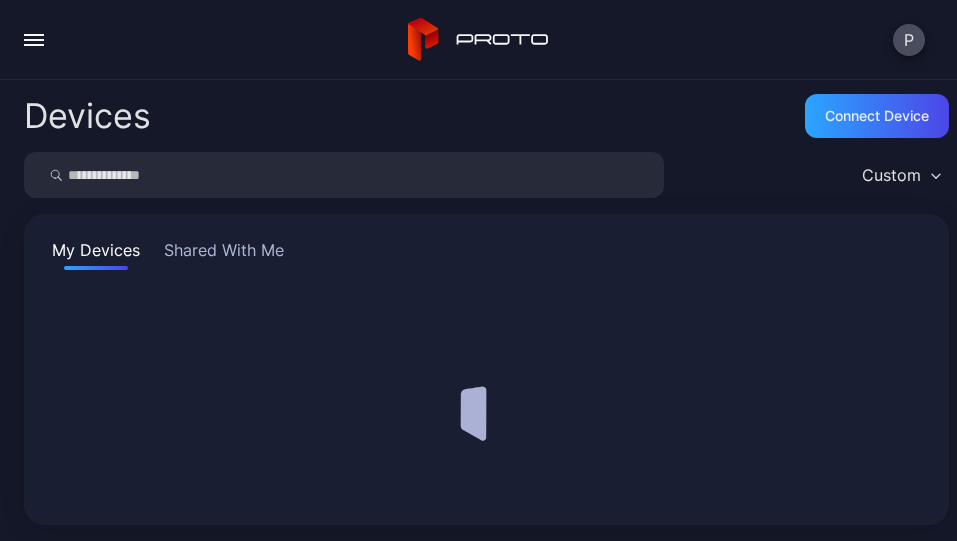 scroll, scrollTop: 0, scrollLeft: 0, axis: both 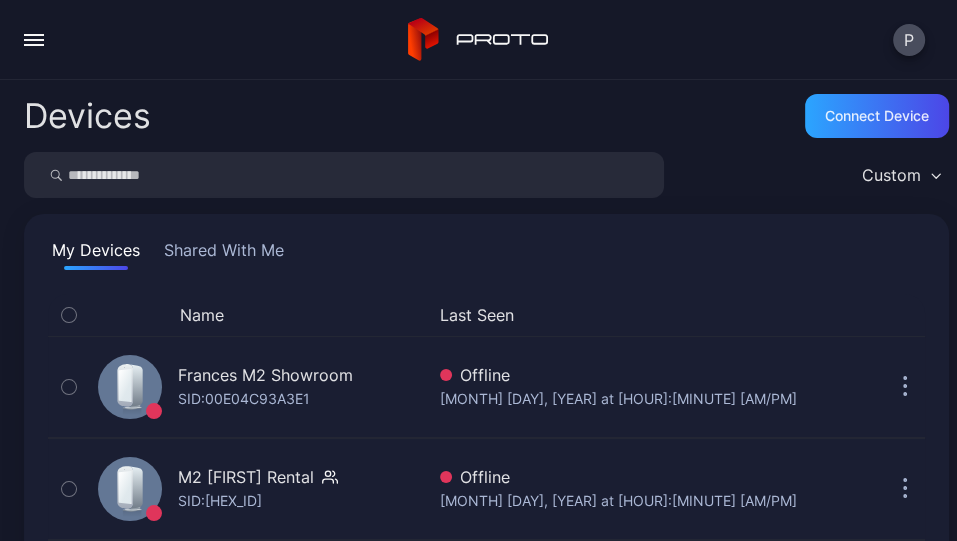 click at bounding box center [344, 175] 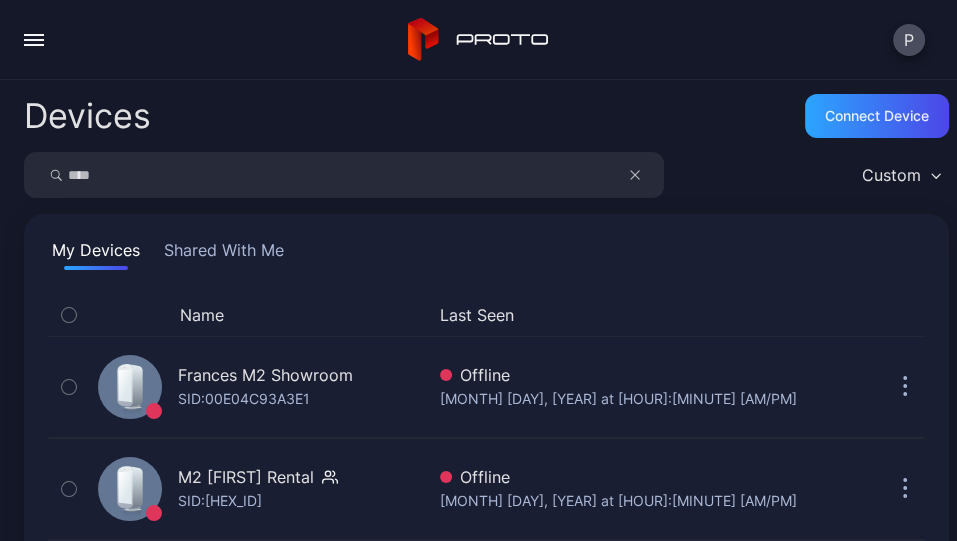type on "****" 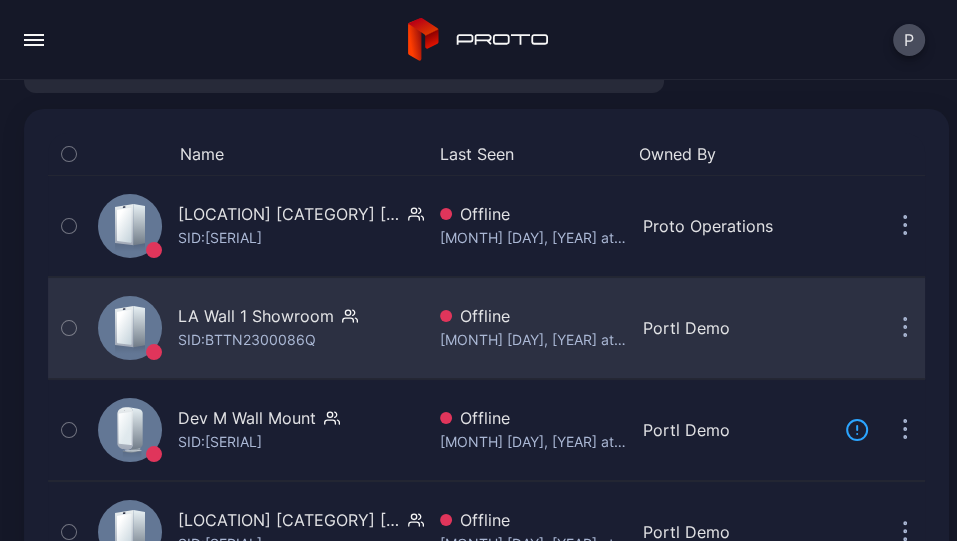 scroll, scrollTop: 107, scrollLeft: 0, axis: vertical 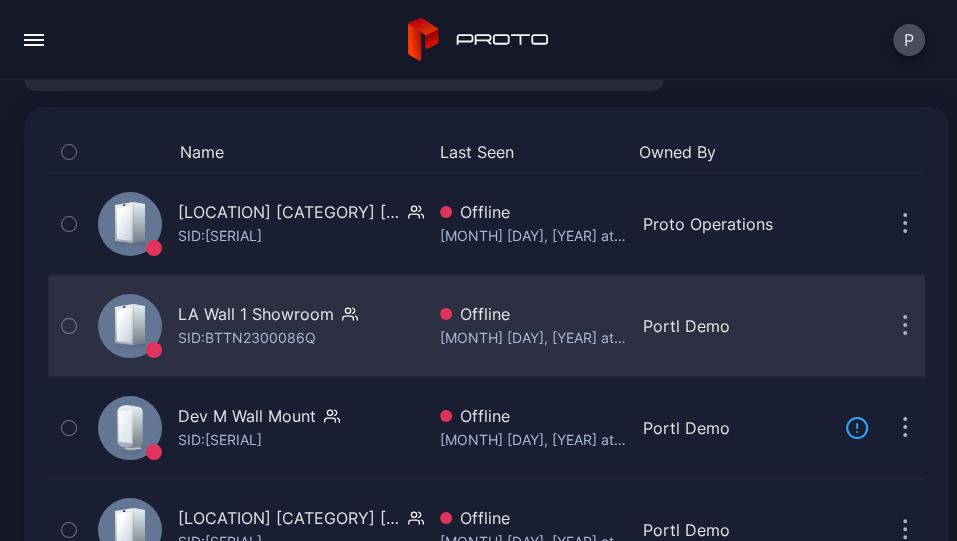 click on "SID:  BTTN2300086Q" at bounding box center [247, 338] 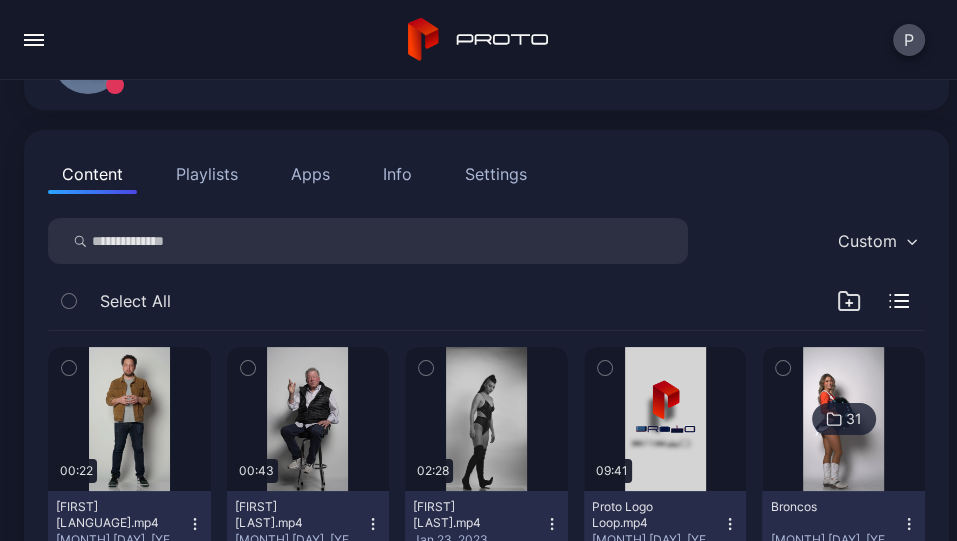 scroll, scrollTop: 206, scrollLeft: 0, axis: vertical 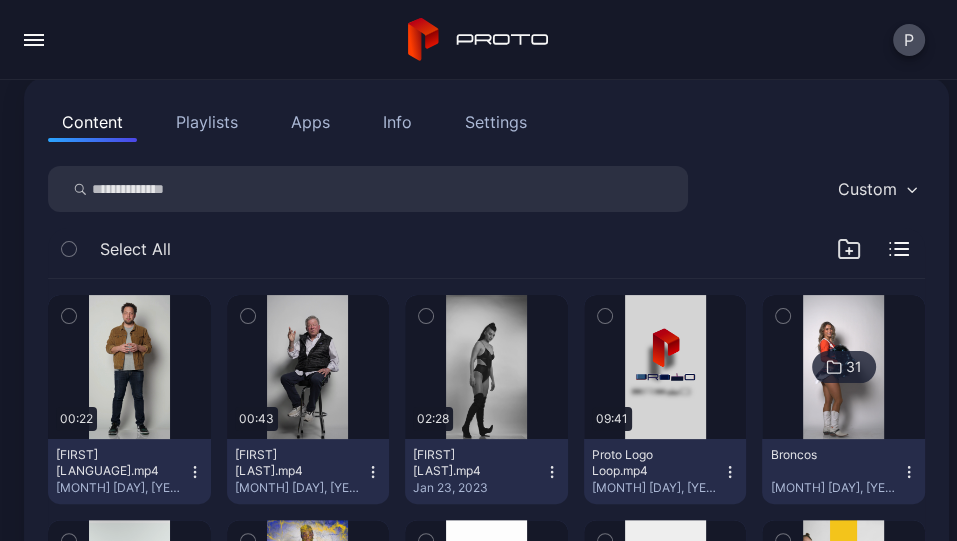 click at bounding box center [368, 189] 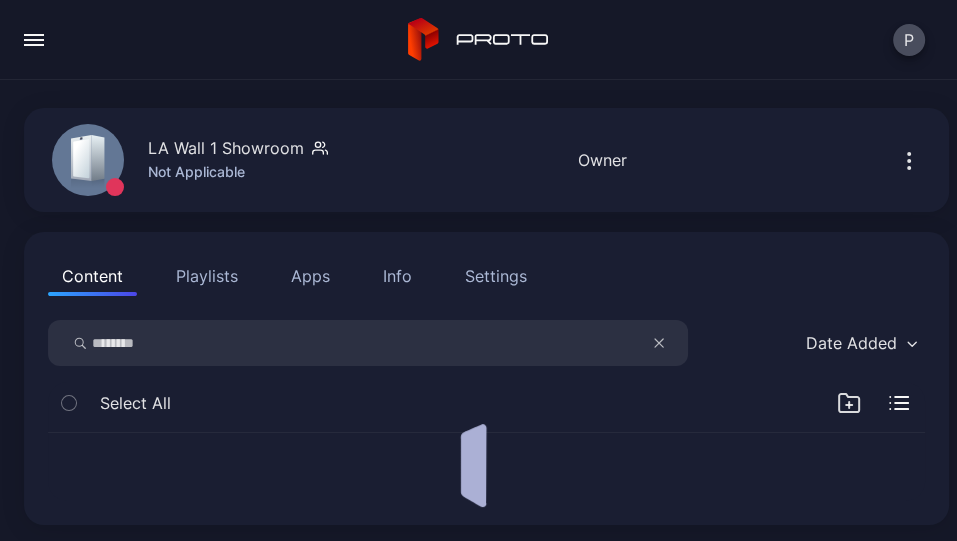 scroll, scrollTop: 0, scrollLeft: 0, axis: both 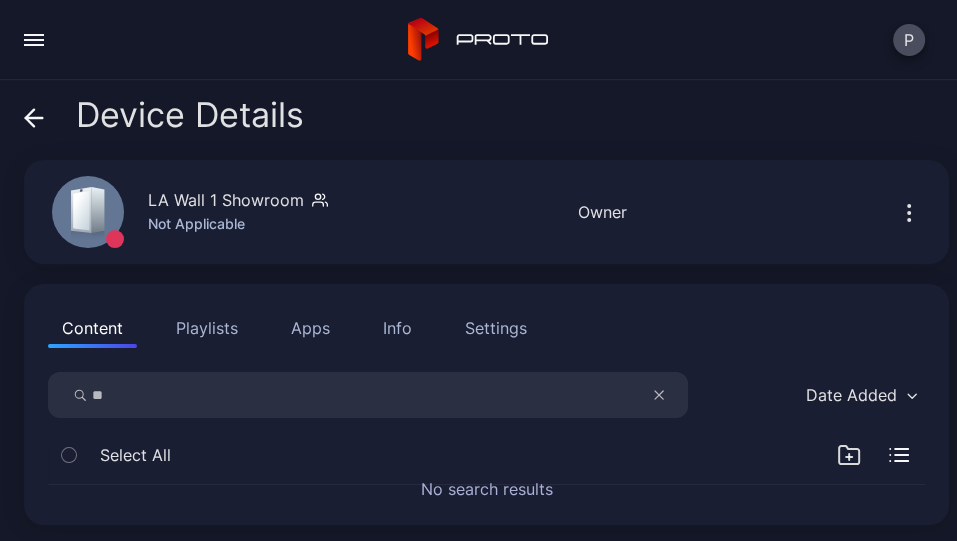 type on "*" 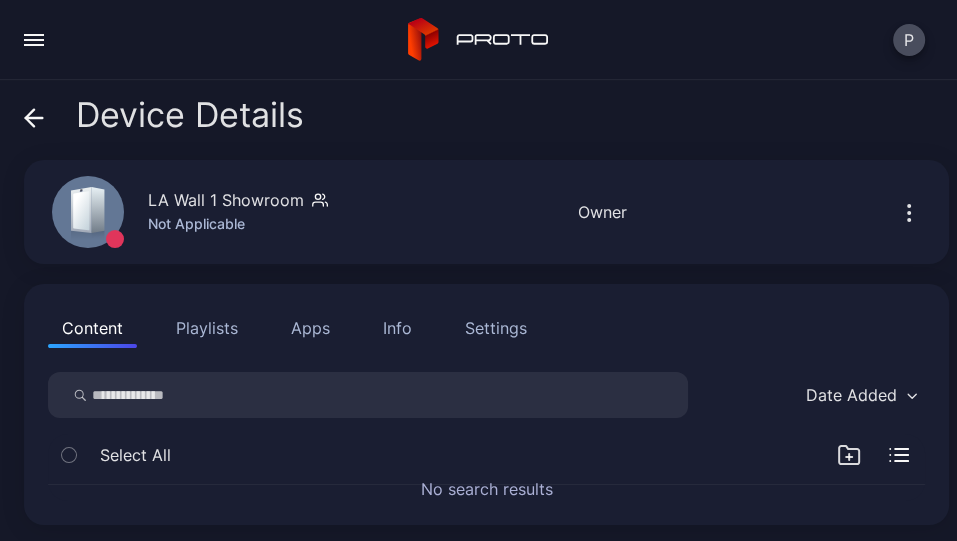type 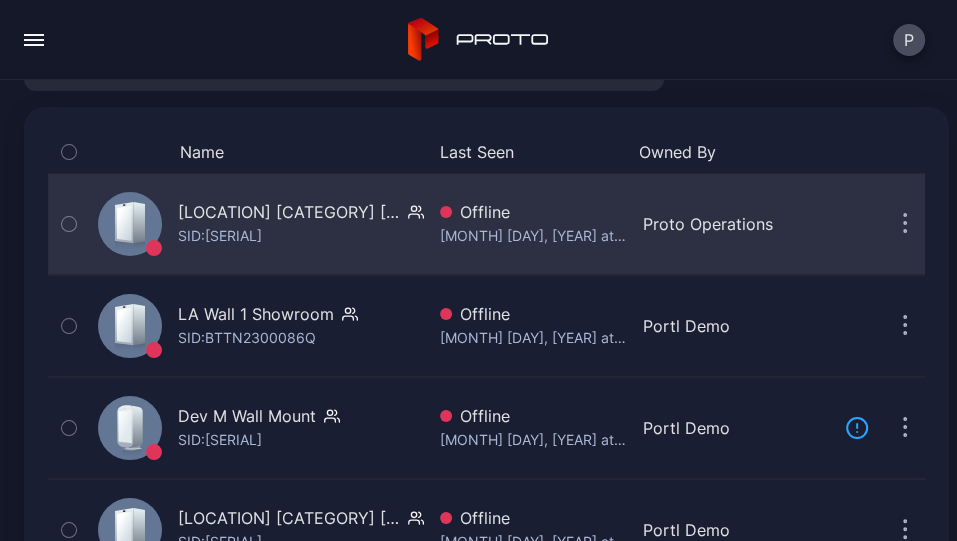 scroll, scrollTop: 0, scrollLeft: 0, axis: both 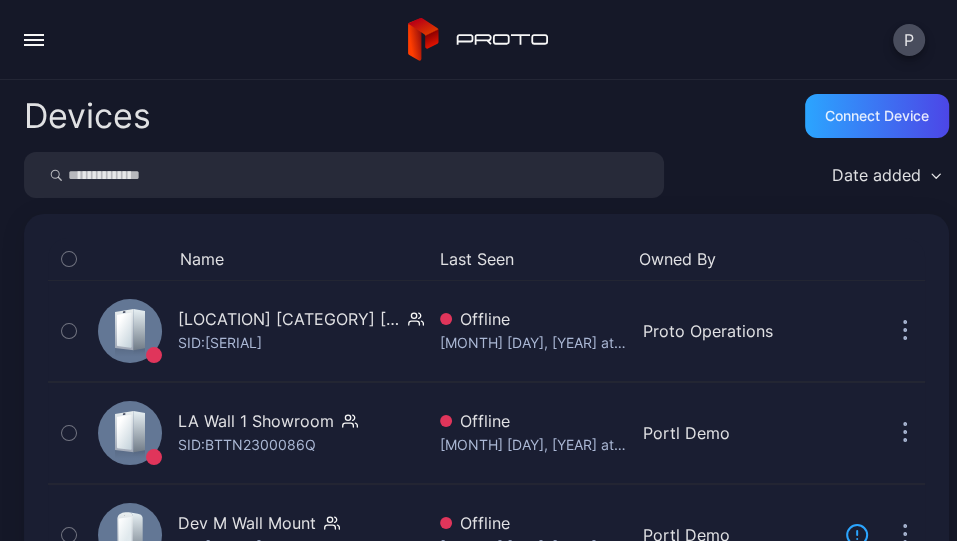 click at bounding box center (344, 175) 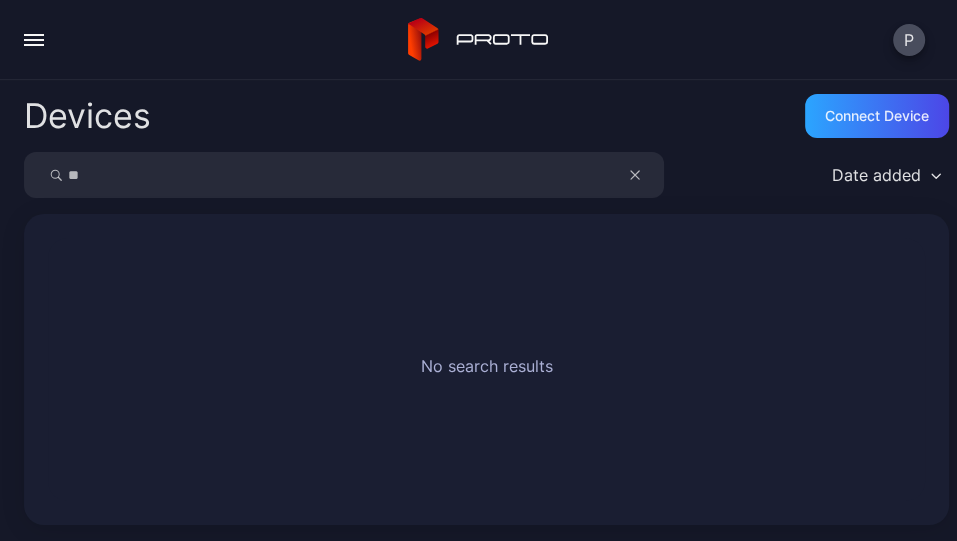 type on "*" 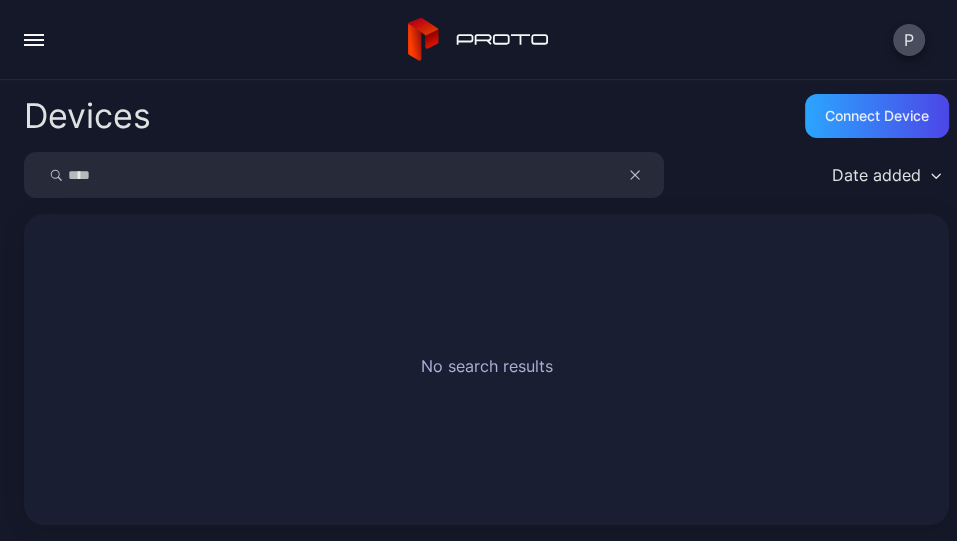 type on "****" 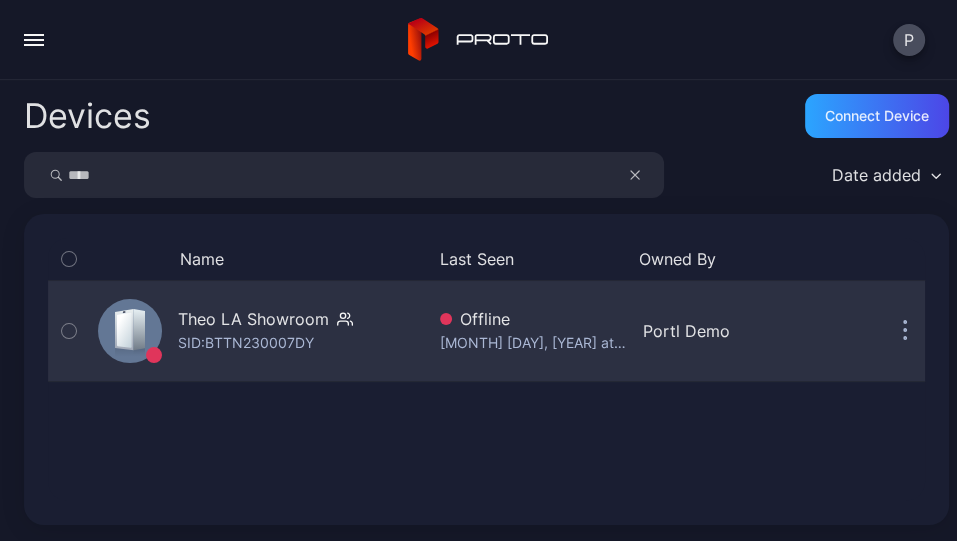 click on "SID:  BTTN230007DY" at bounding box center [246, 343] 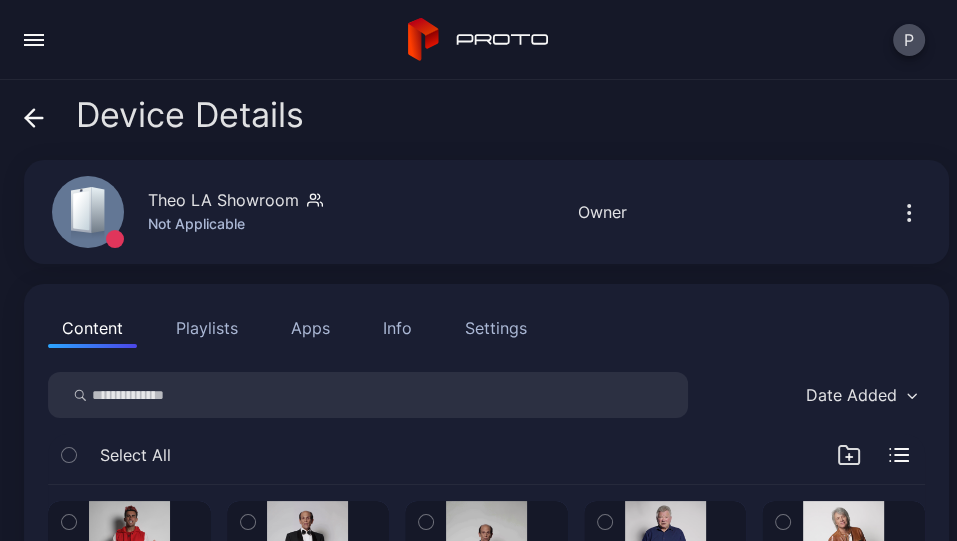 click at bounding box center [368, 395] 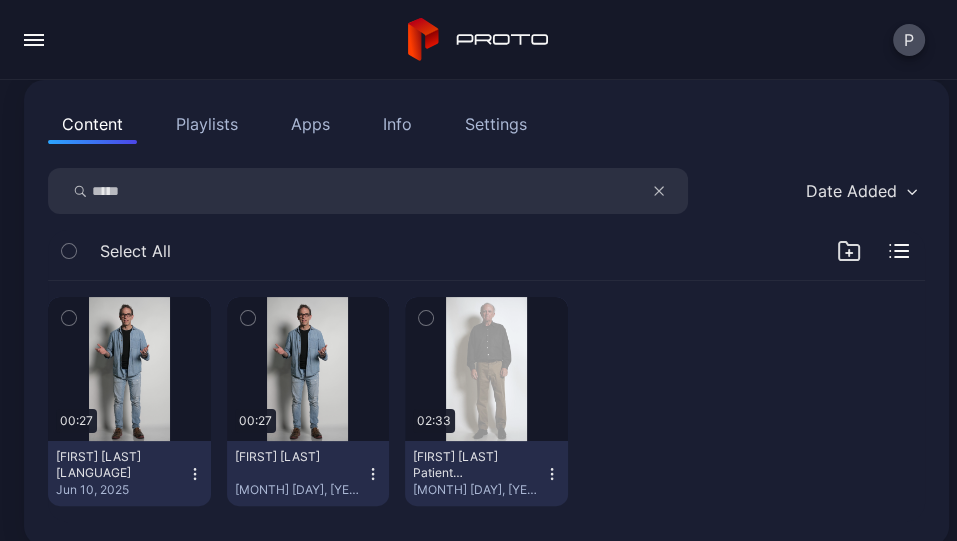 scroll, scrollTop: 225, scrollLeft: 0, axis: vertical 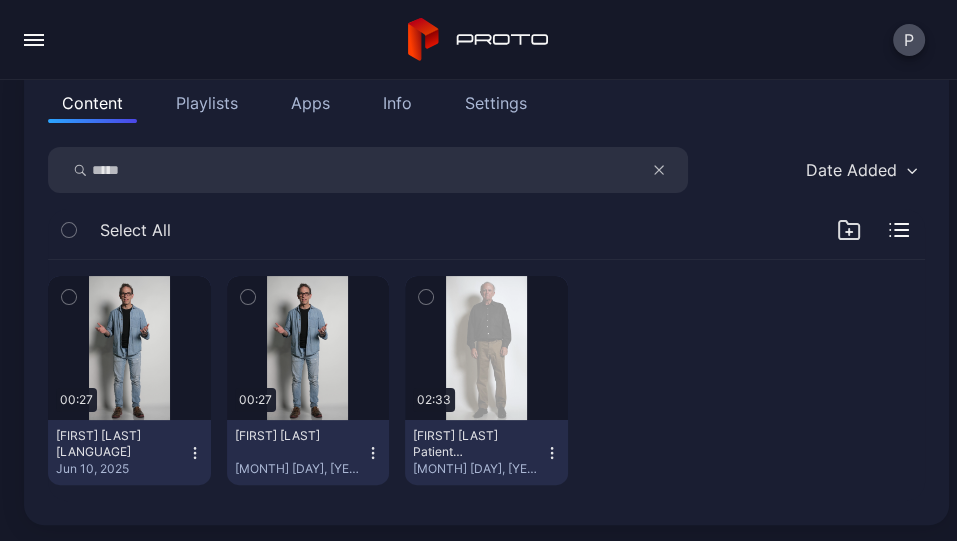 click on "*****" at bounding box center [368, 170] 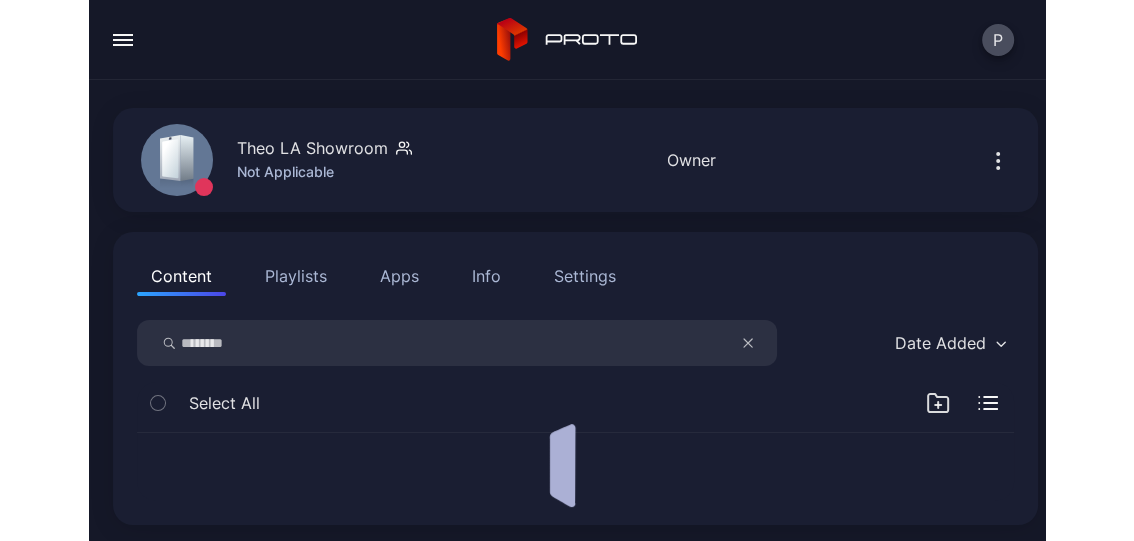 scroll, scrollTop: 225, scrollLeft: 0, axis: vertical 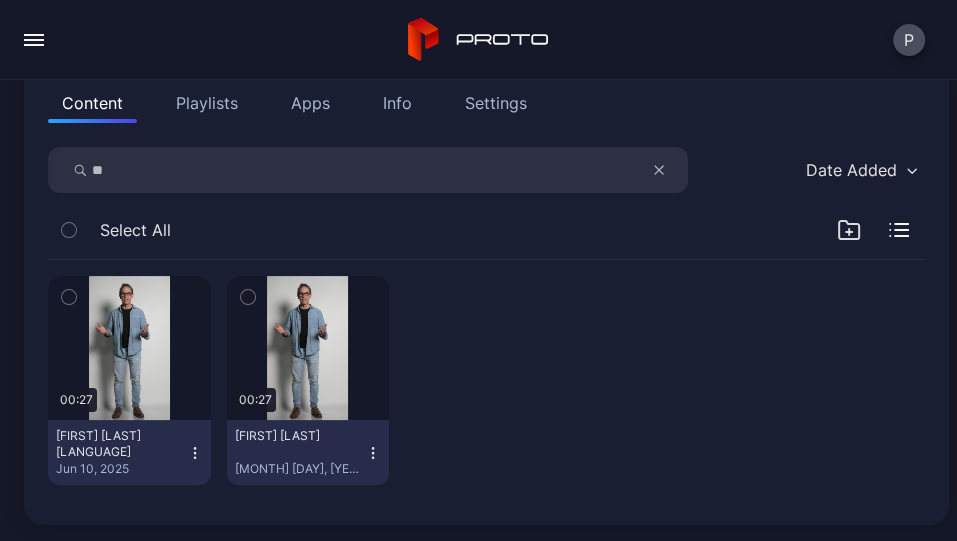 type on "*" 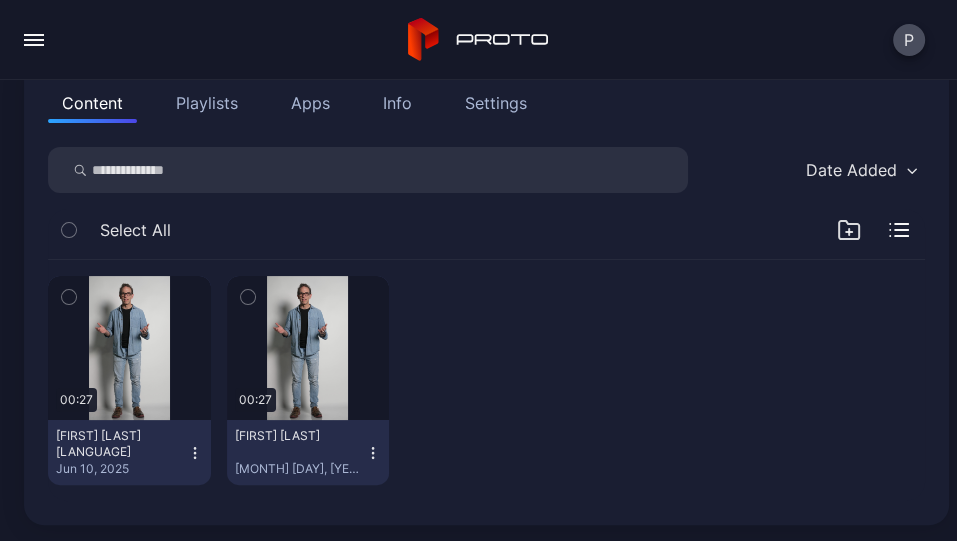 type 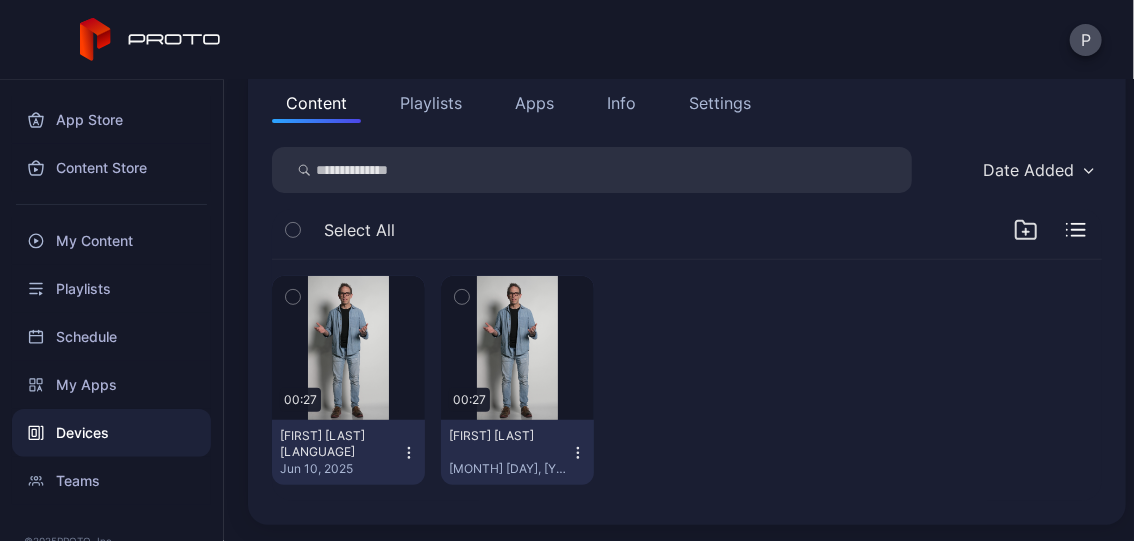 click on "P" at bounding box center [567, 40] 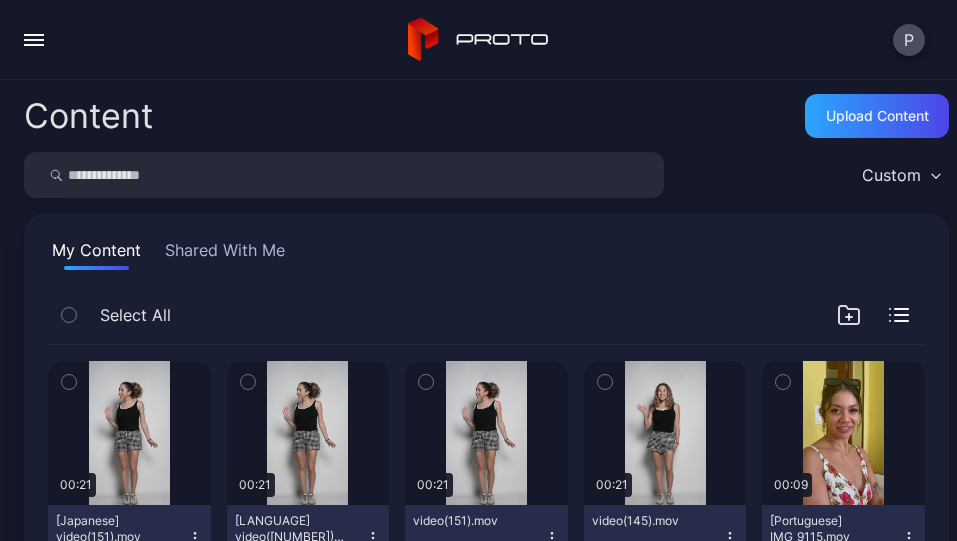 scroll, scrollTop: 0, scrollLeft: 0, axis: both 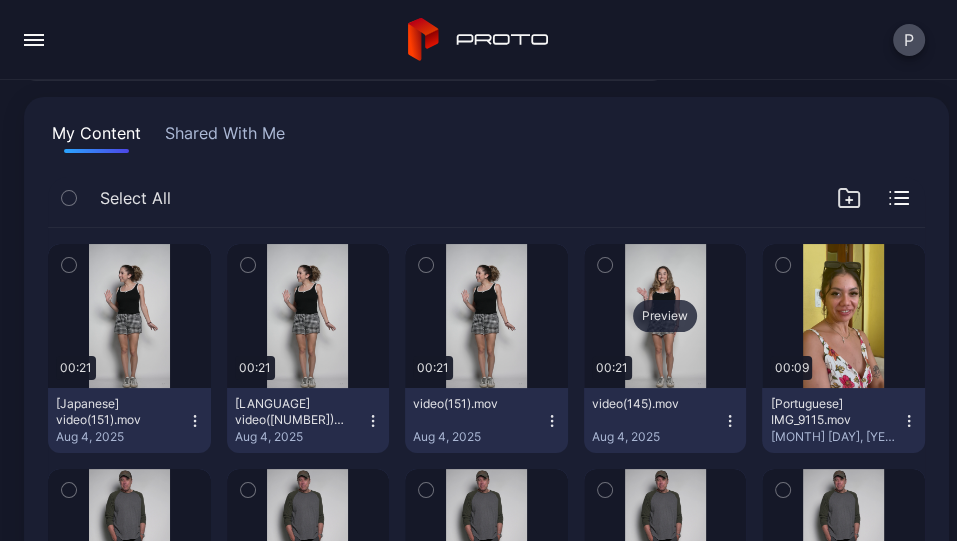 click on "Preview" at bounding box center [665, 316] 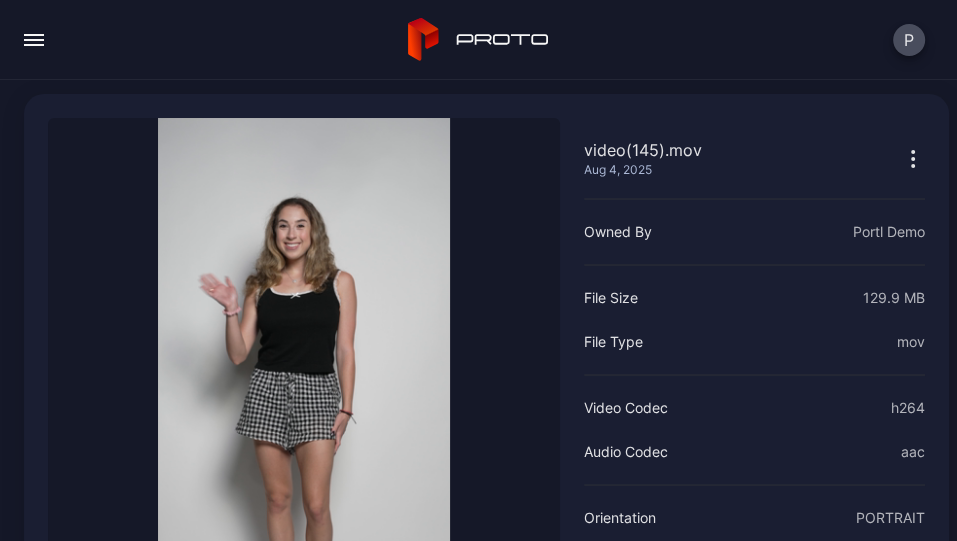 scroll, scrollTop: 0, scrollLeft: 0, axis: both 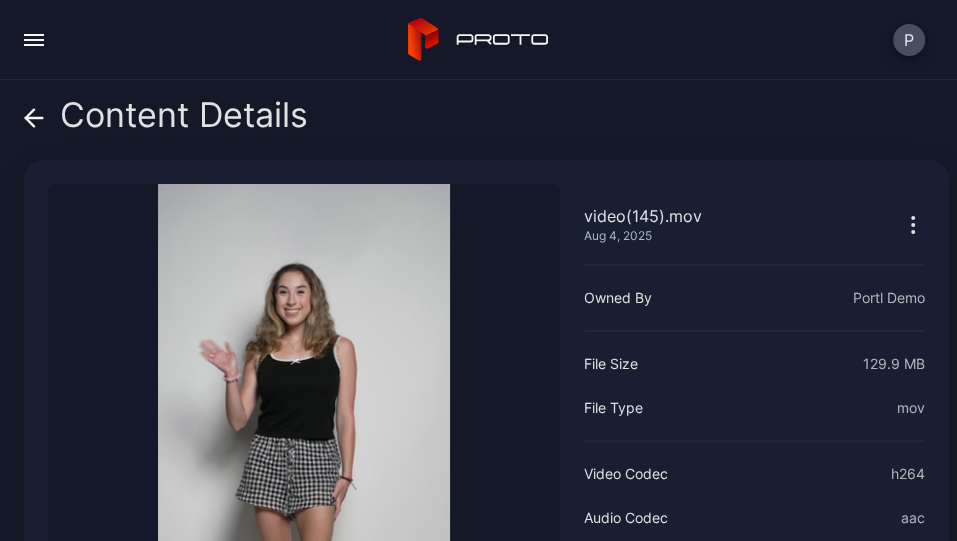 click 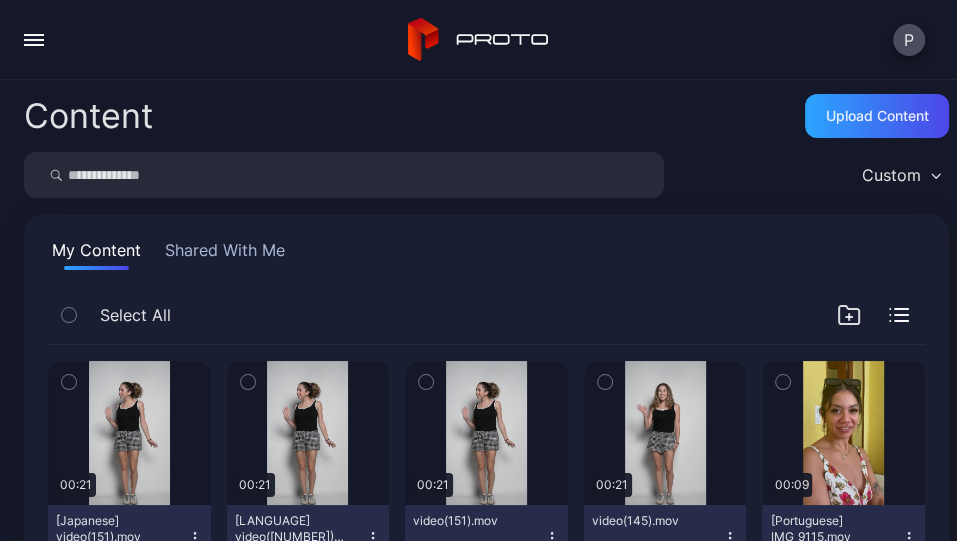 scroll, scrollTop: 117, scrollLeft: 0, axis: vertical 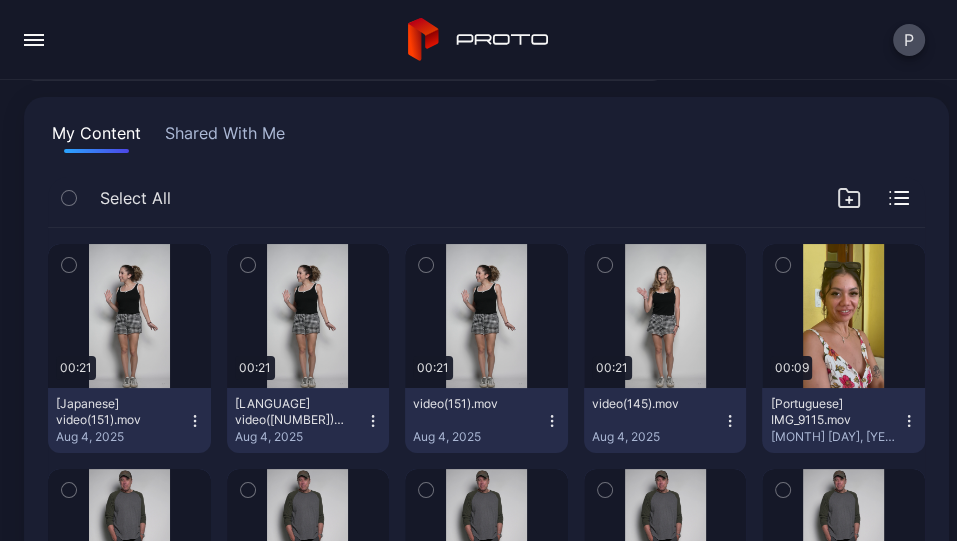 click 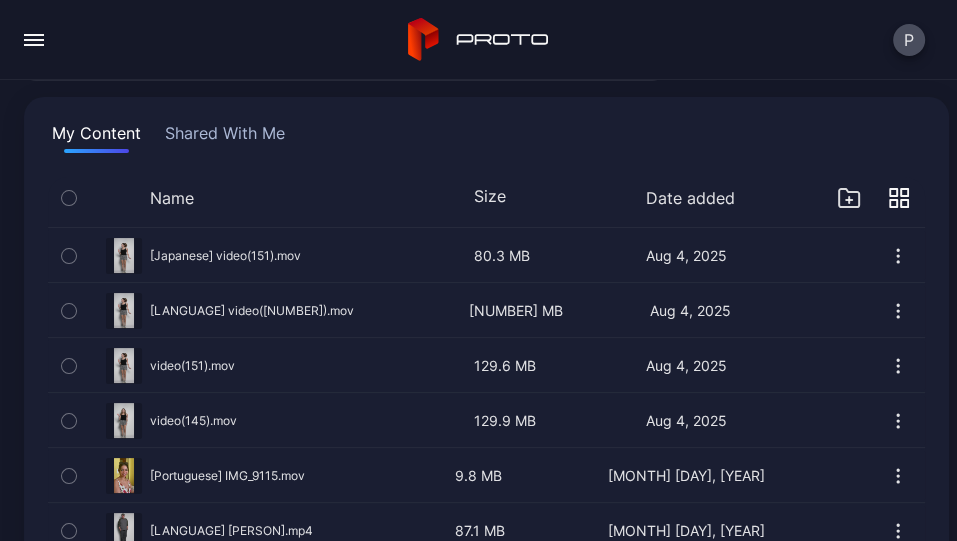 click on "Size" at bounding box center (490, 196) 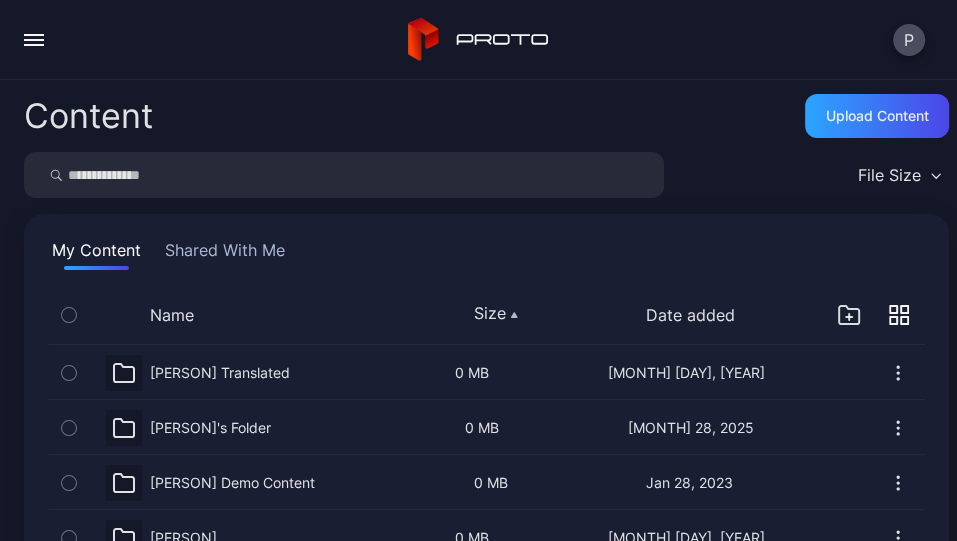 click on "Size" at bounding box center [514, 315] 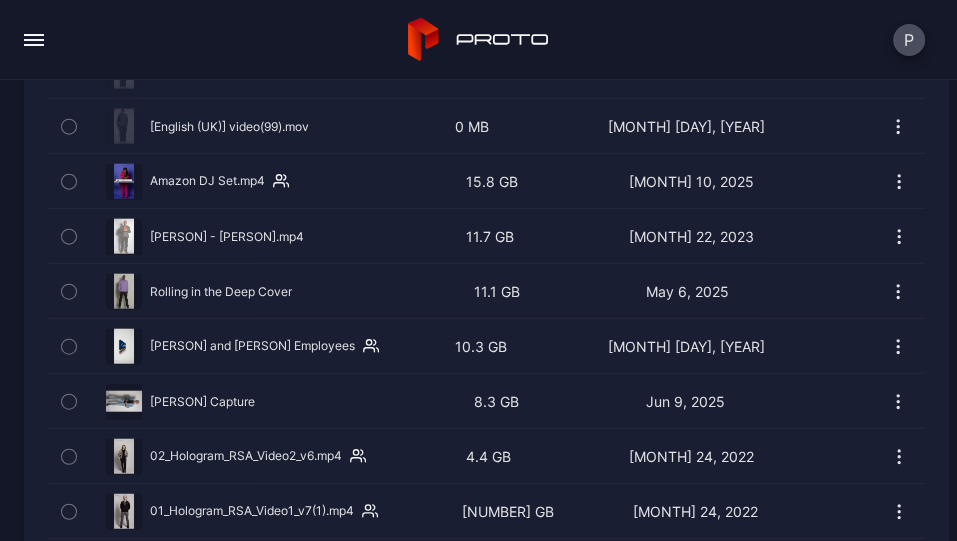 scroll, scrollTop: 7837, scrollLeft: 0, axis: vertical 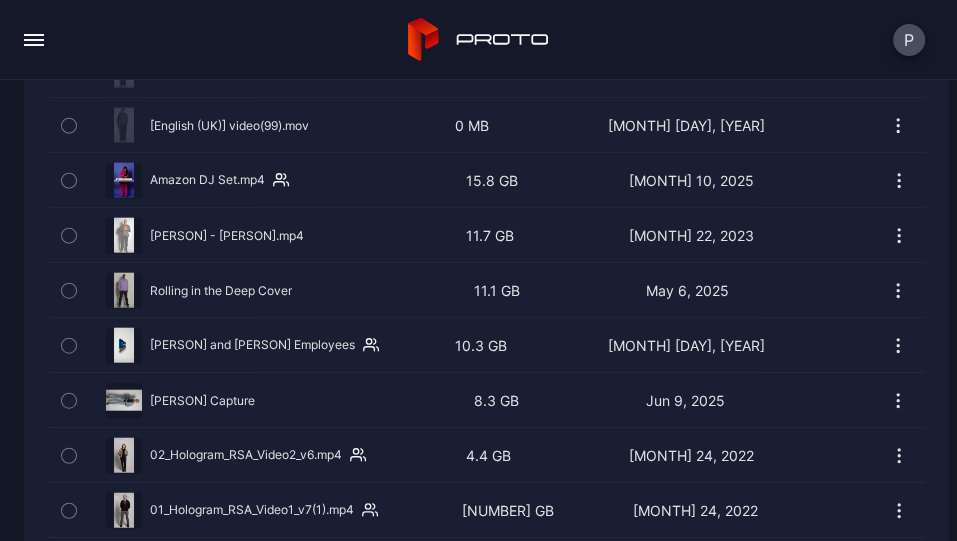 click 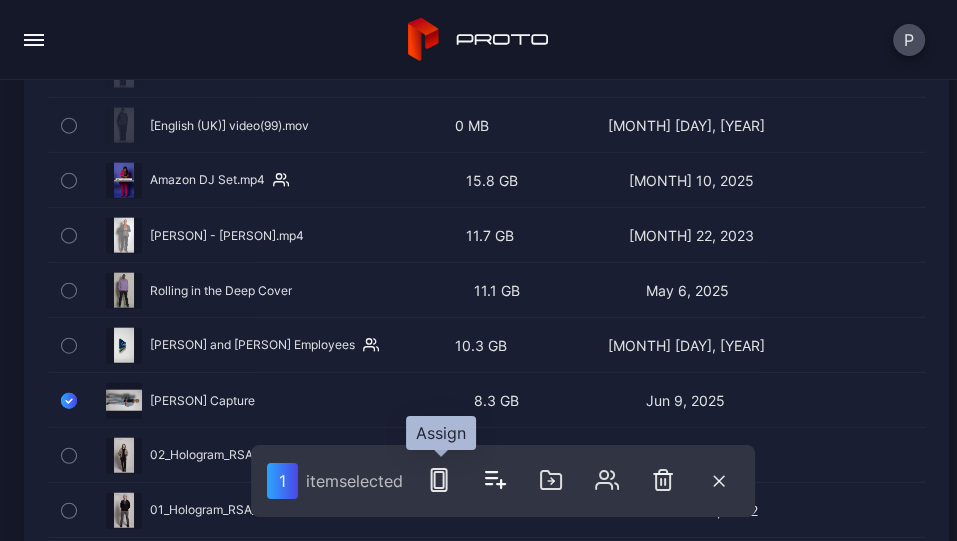 click 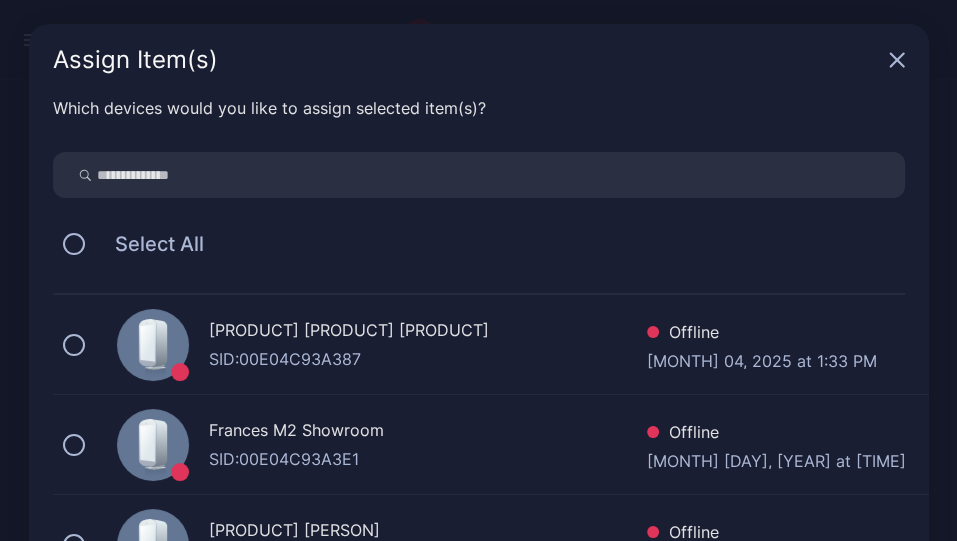 click at bounding box center (479, 175) 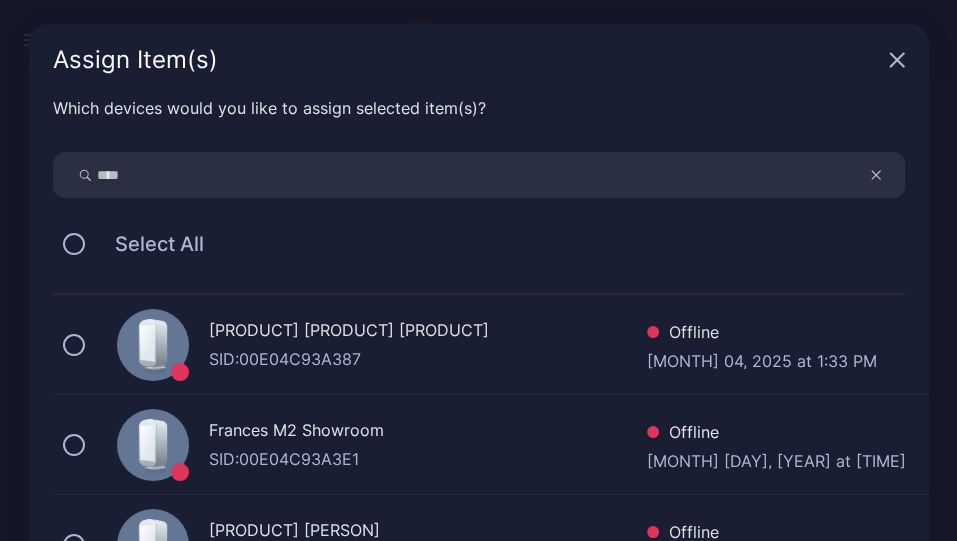 type on "****" 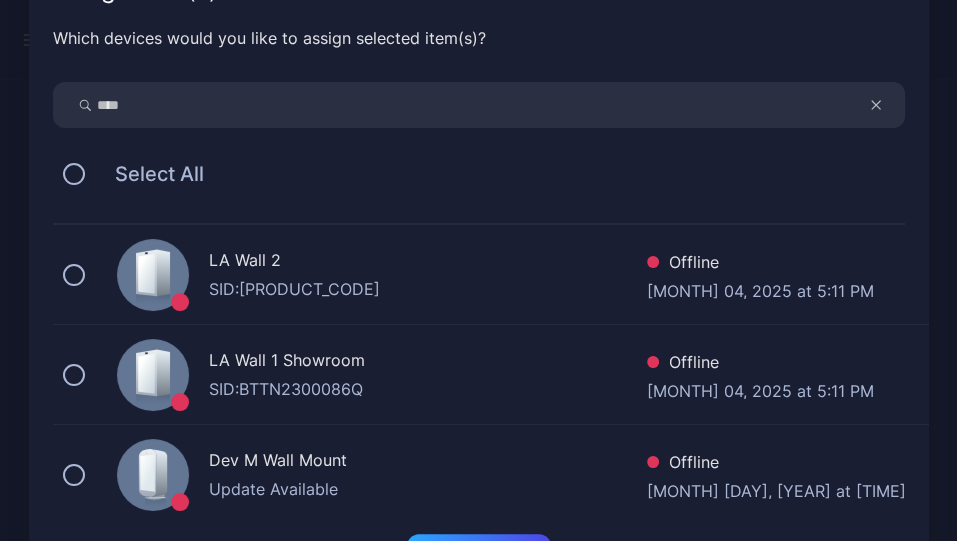scroll, scrollTop: 79, scrollLeft: 0, axis: vertical 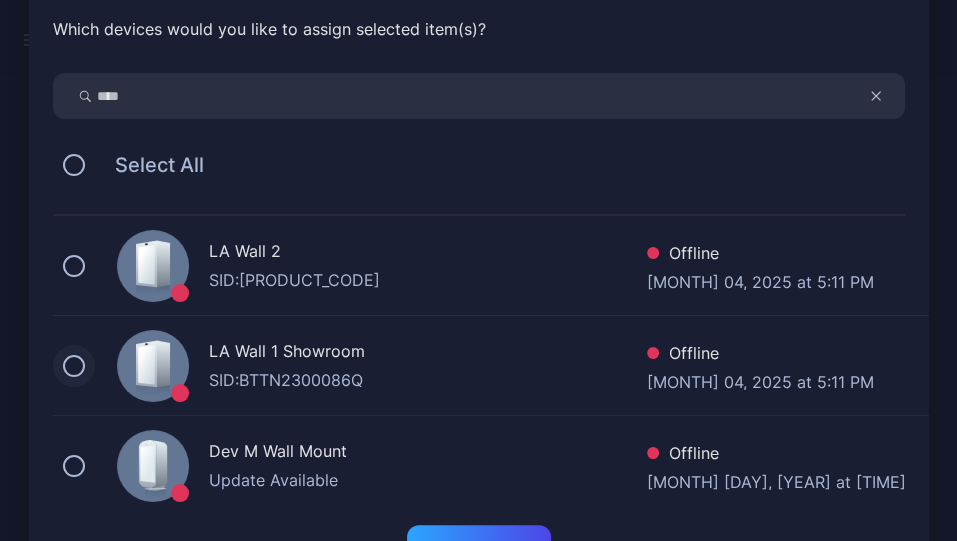 click at bounding box center (74, 366) 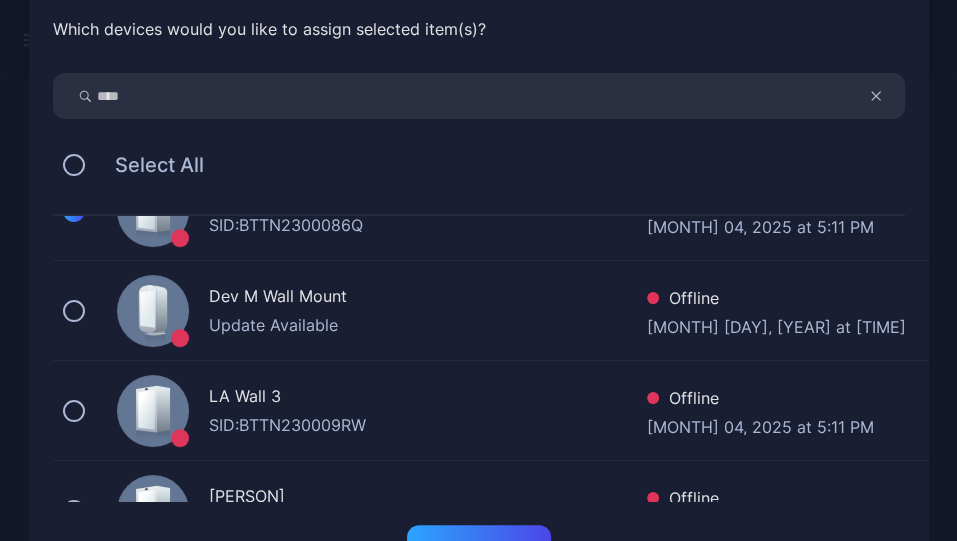 scroll, scrollTop: 164, scrollLeft: 0, axis: vertical 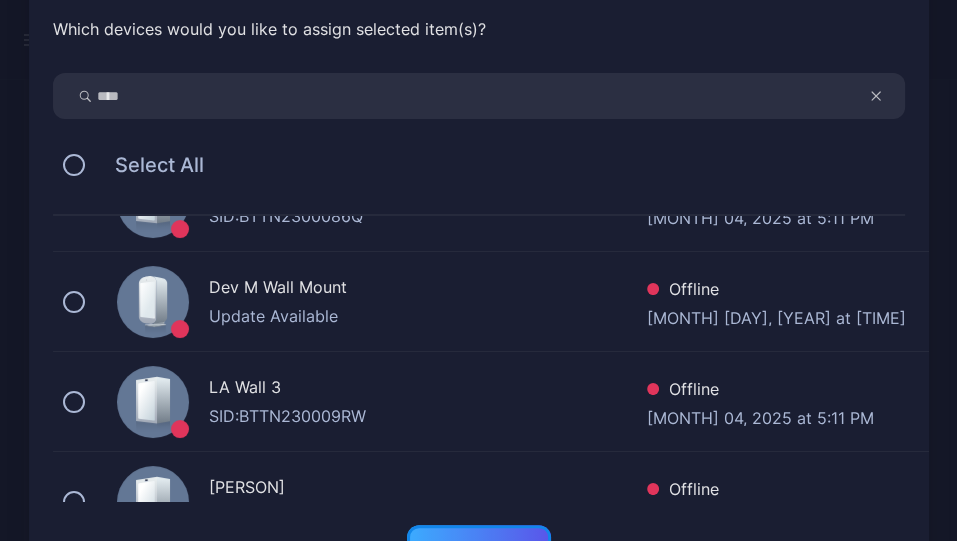 click on "Done" at bounding box center [479, 547] 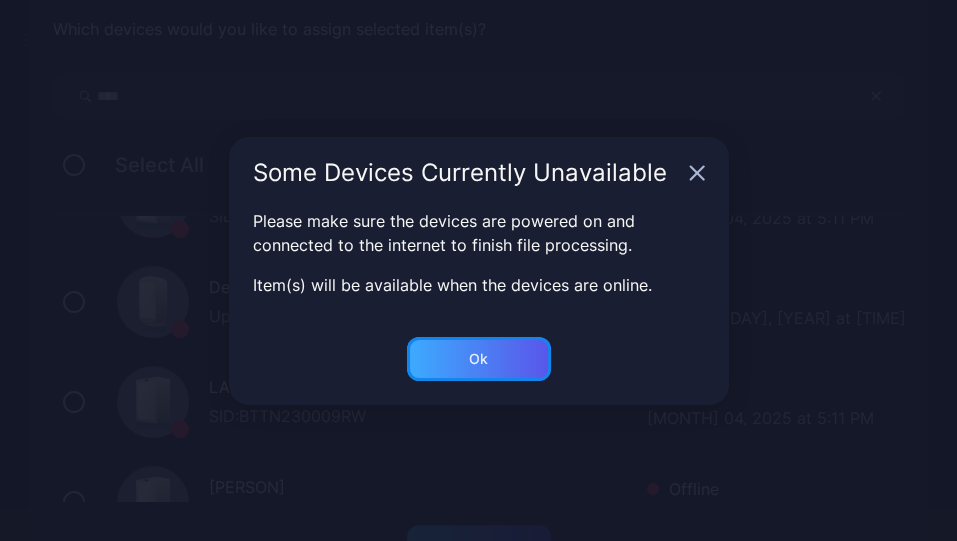 click on "Ok" at bounding box center [479, 547] 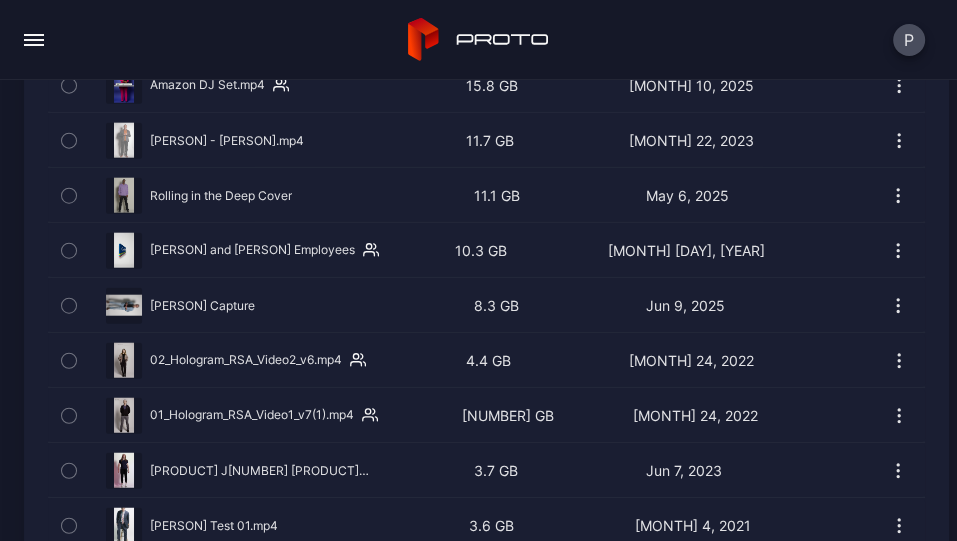 scroll, scrollTop: 7960, scrollLeft: 0, axis: vertical 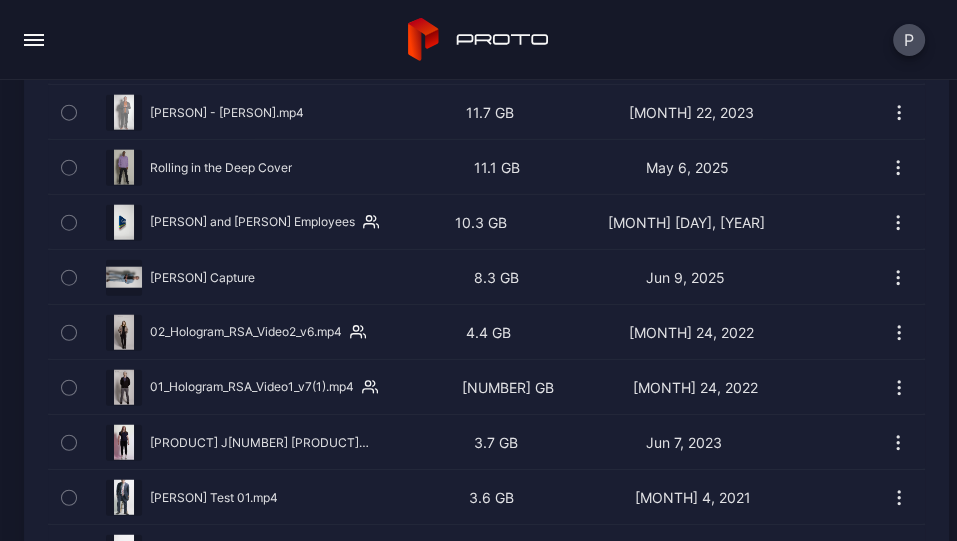 click 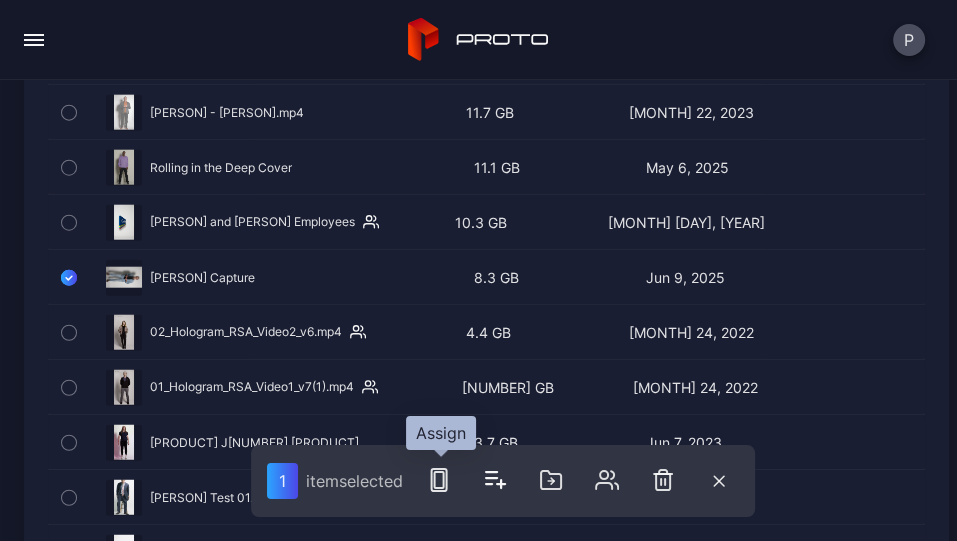 click 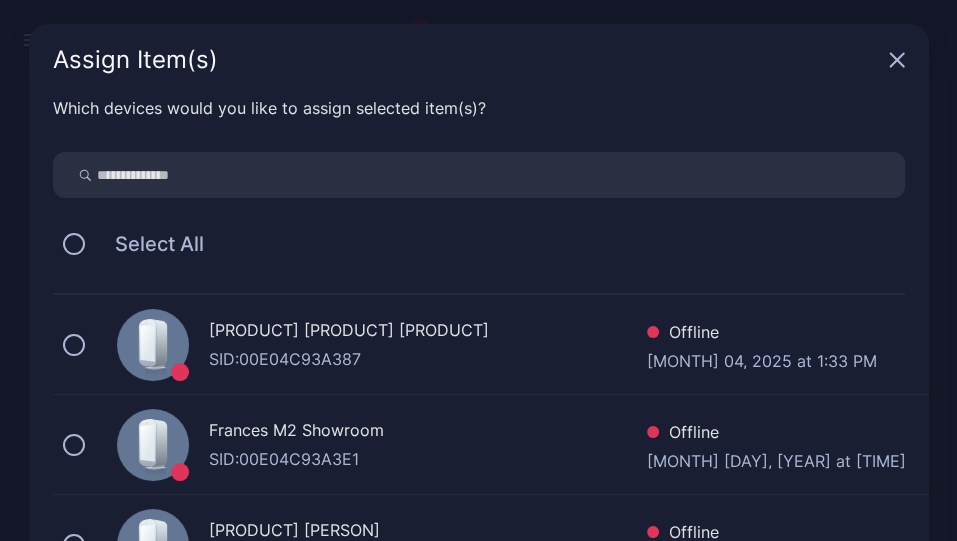 click at bounding box center (479, 175) 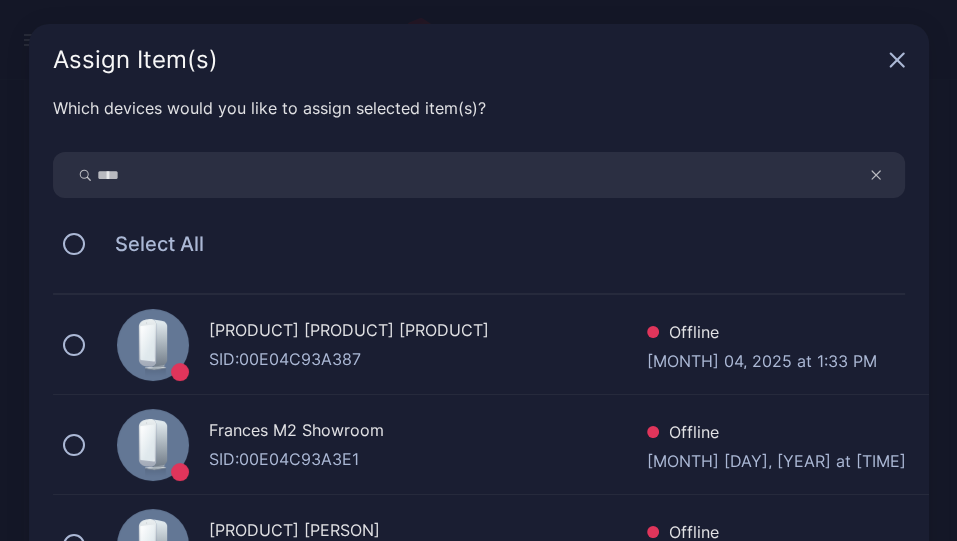 type on "****" 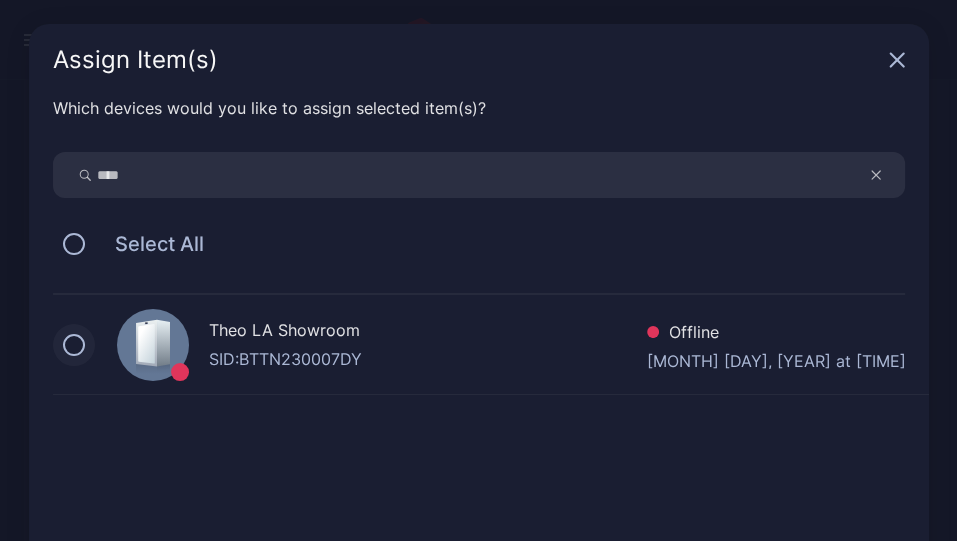 click at bounding box center [74, 345] 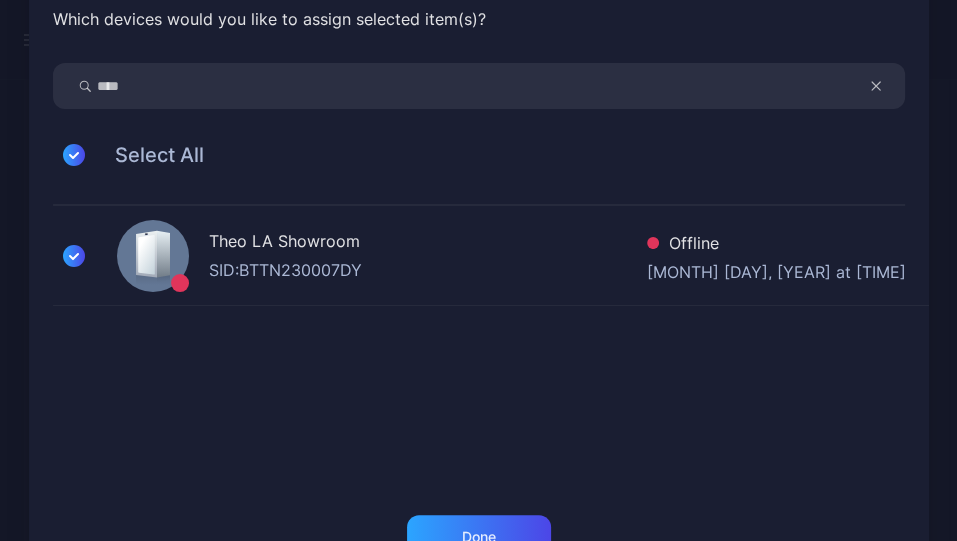 scroll, scrollTop: 155, scrollLeft: 0, axis: vertical 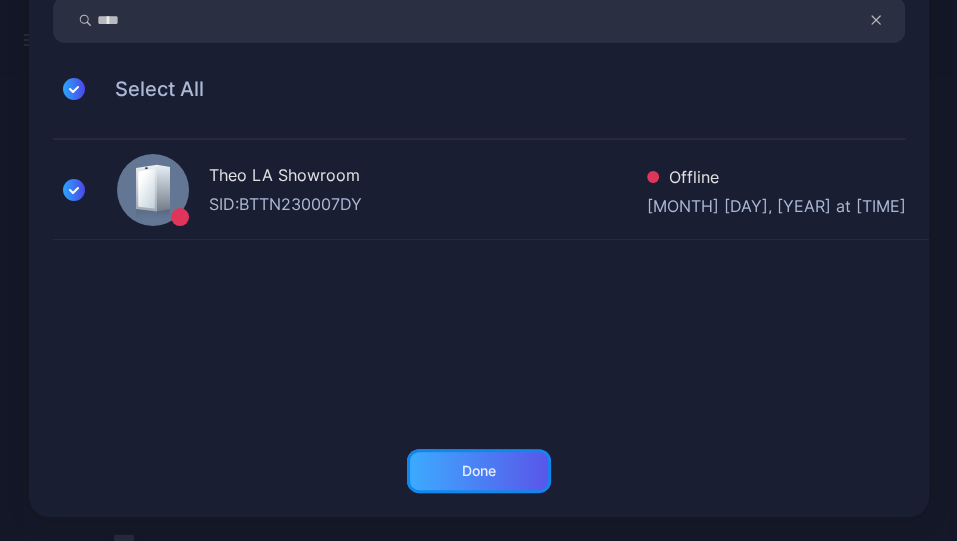 click on "Done" at bounding box center [479, 471] 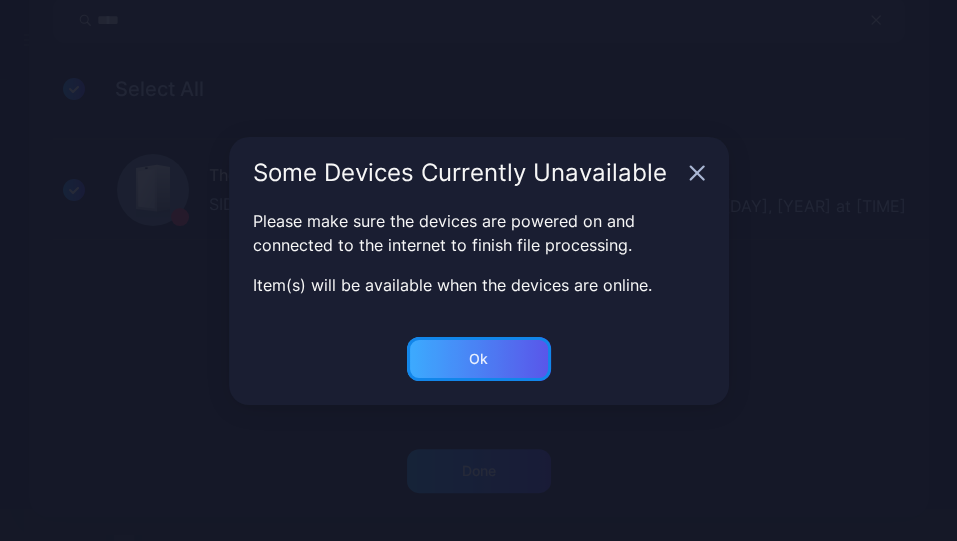 click on "Ok" at bounding box center (479, 471) 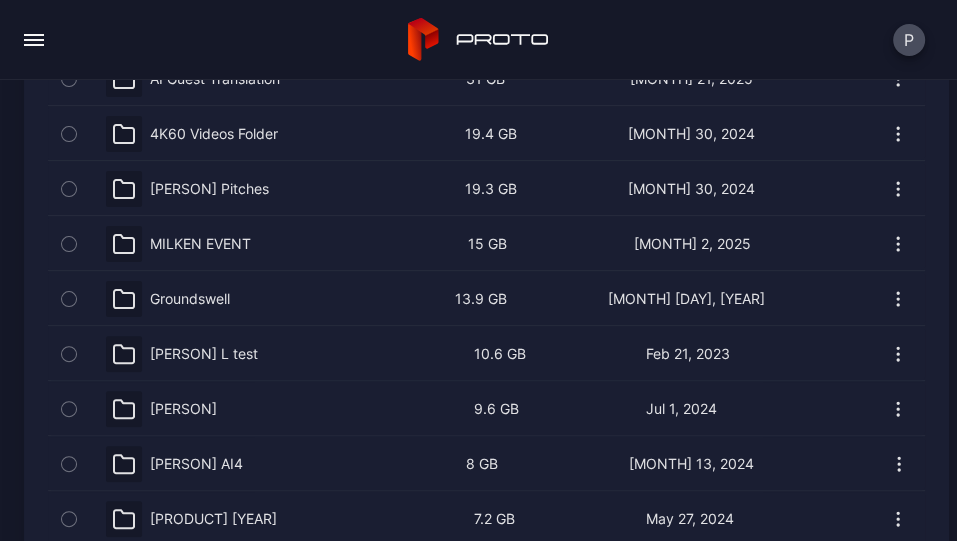 scroll, scrollTop: 0, scrollLeft: 0, axis: both 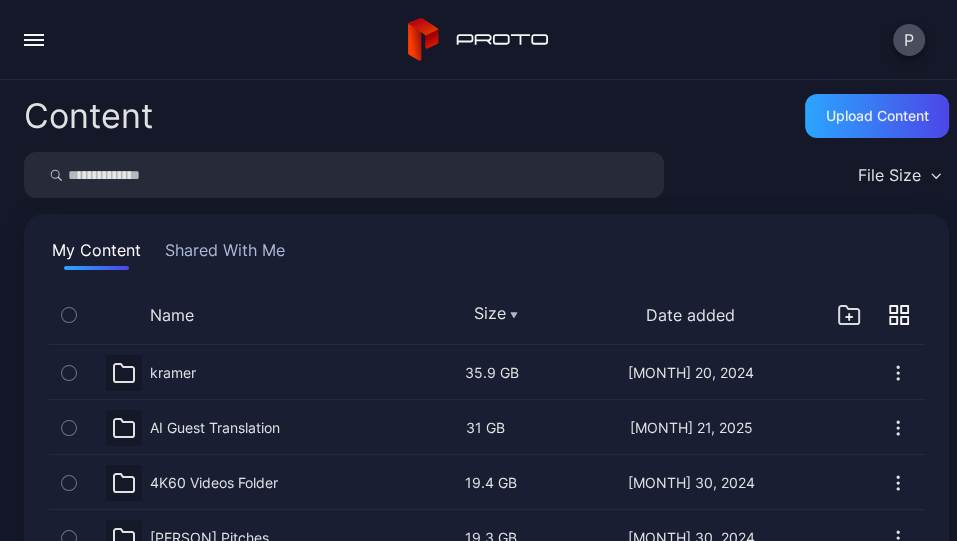 click at bounding box center (344, 175) 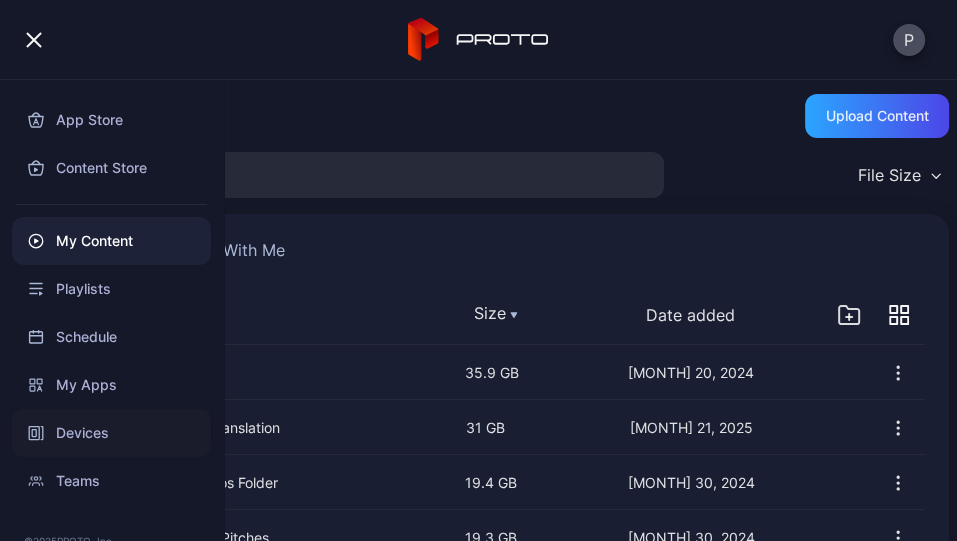 click on "Devices" at bounding box center (111, 433) 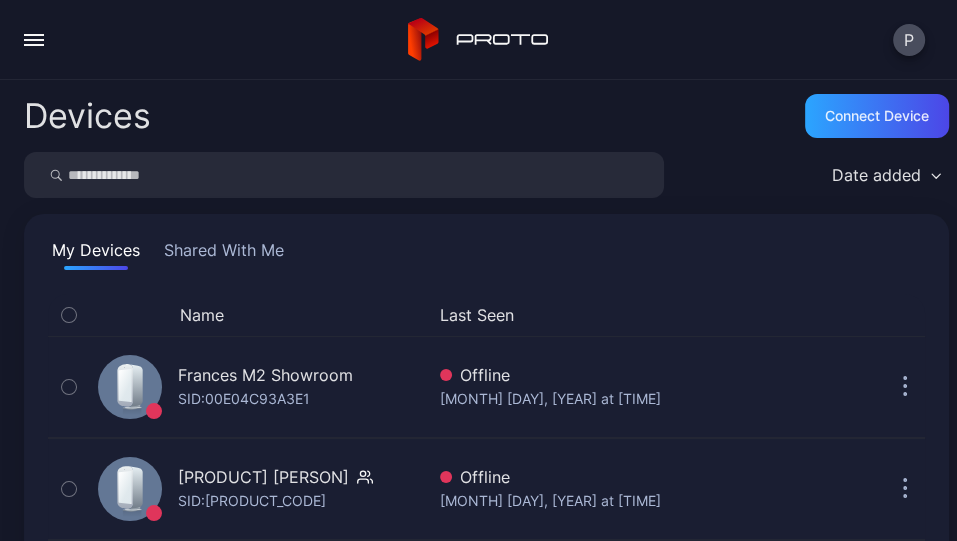 click at bounding box center [344, 175] 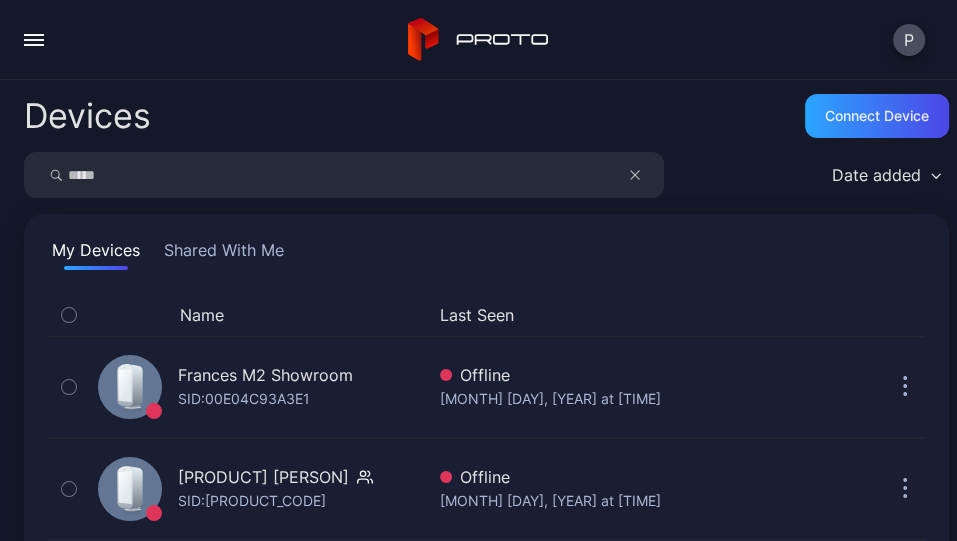 type on "*****" 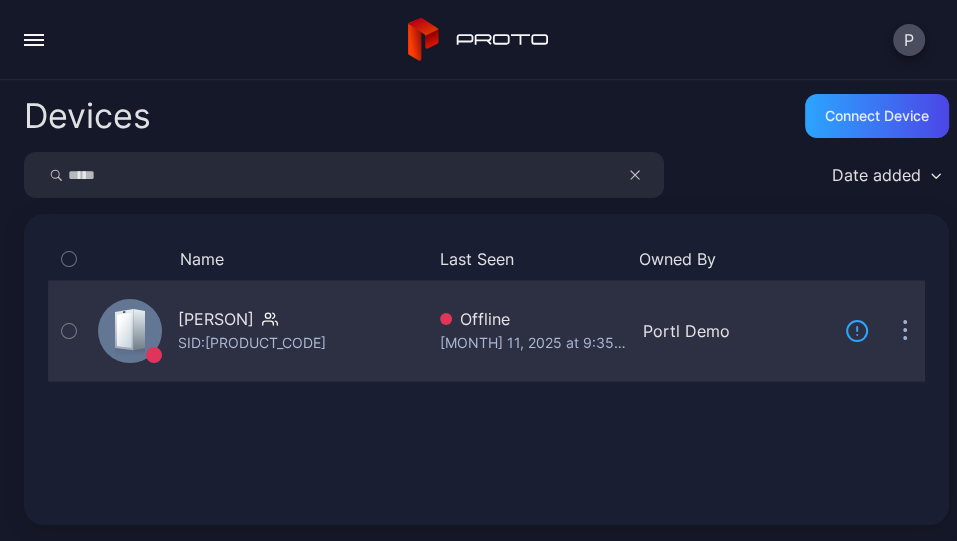 click on "[PERSON]" at bounding box center [216, 319] 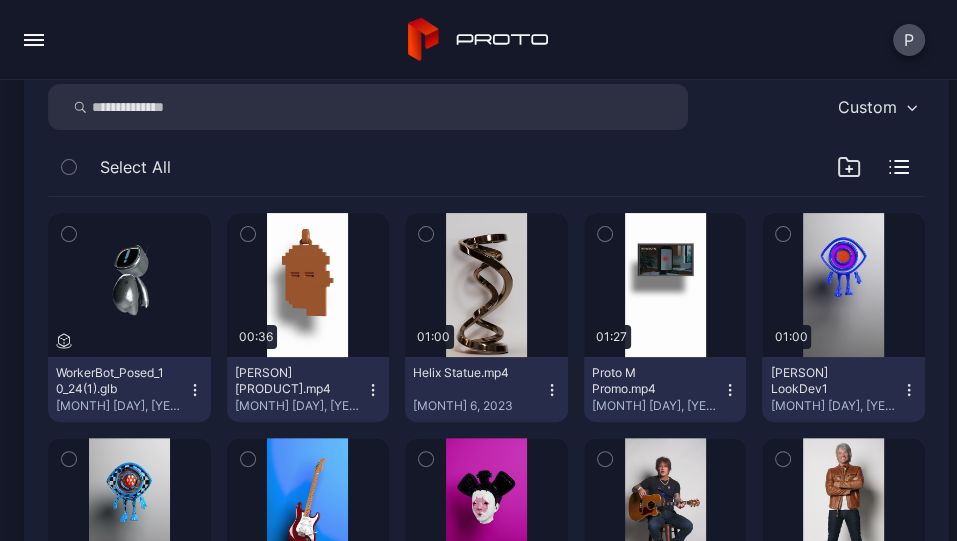 scroll, scrollTop: 0, scrollLeft: 0, axis: both 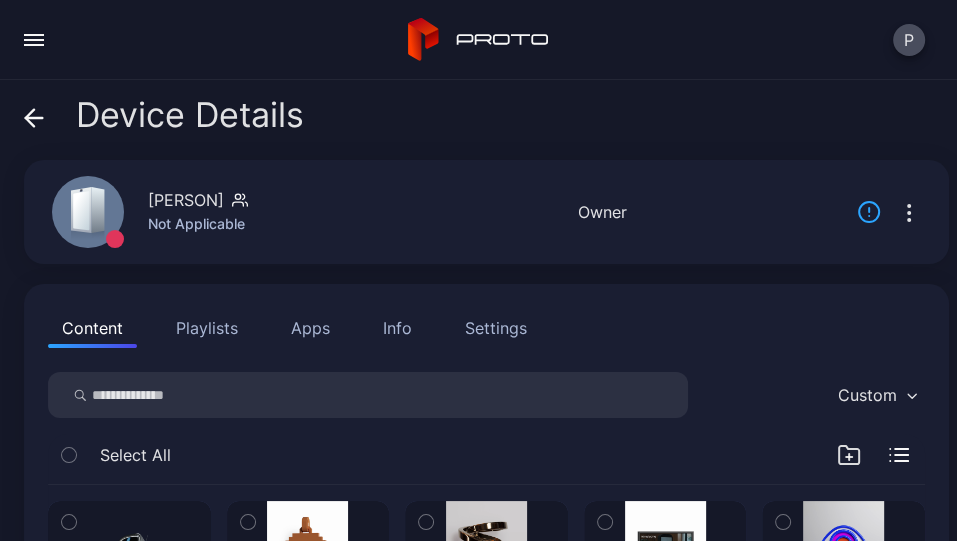 click on "Settings" at bounding box center [496, 328] 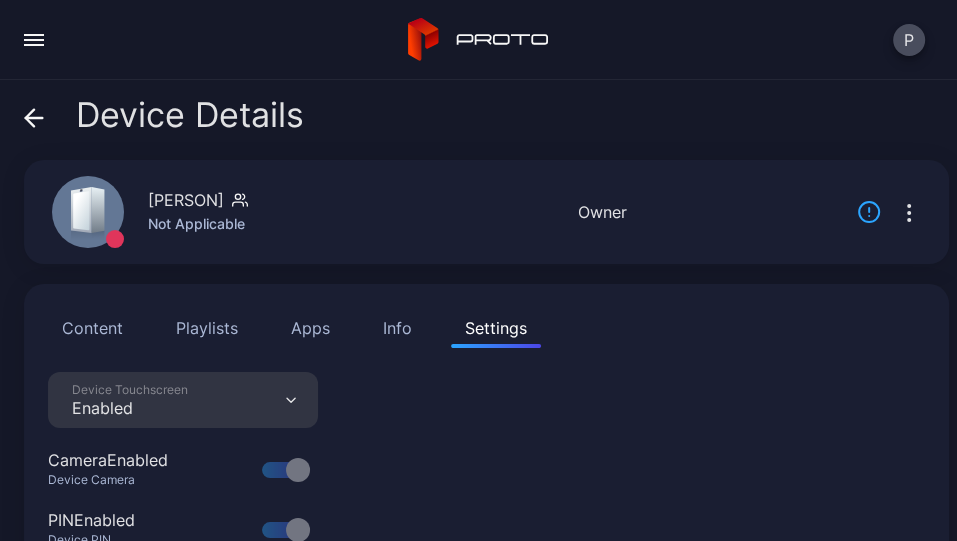 scroll, scrollTop: 131, scrollLeft: 0, axis: vertical 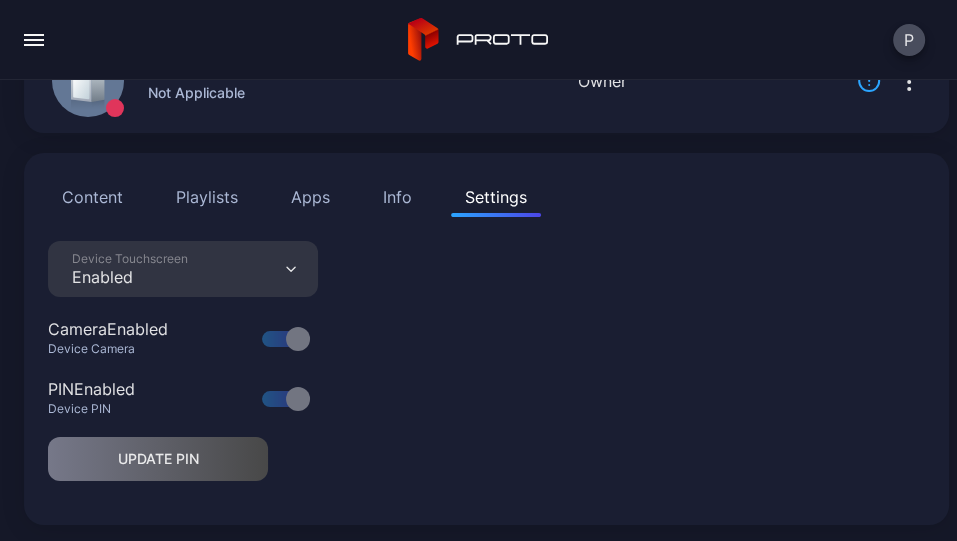 click on "Info" at bounding box center (397, 197) 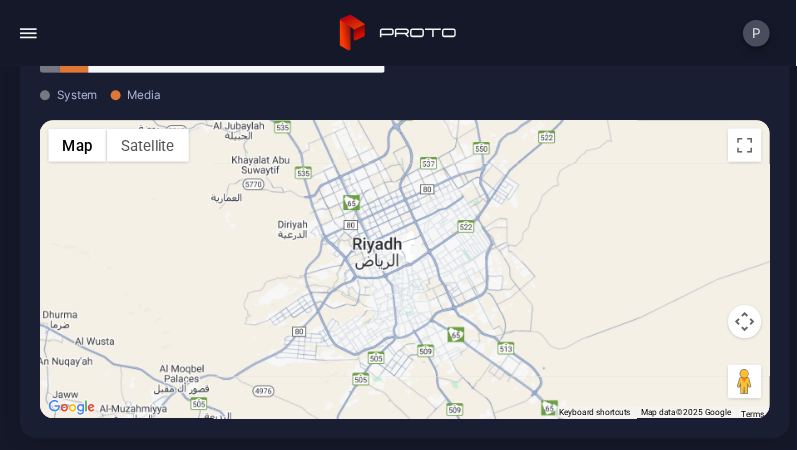 scroll, scrollTop: 590, scrollLeft: 0, axis: vertical 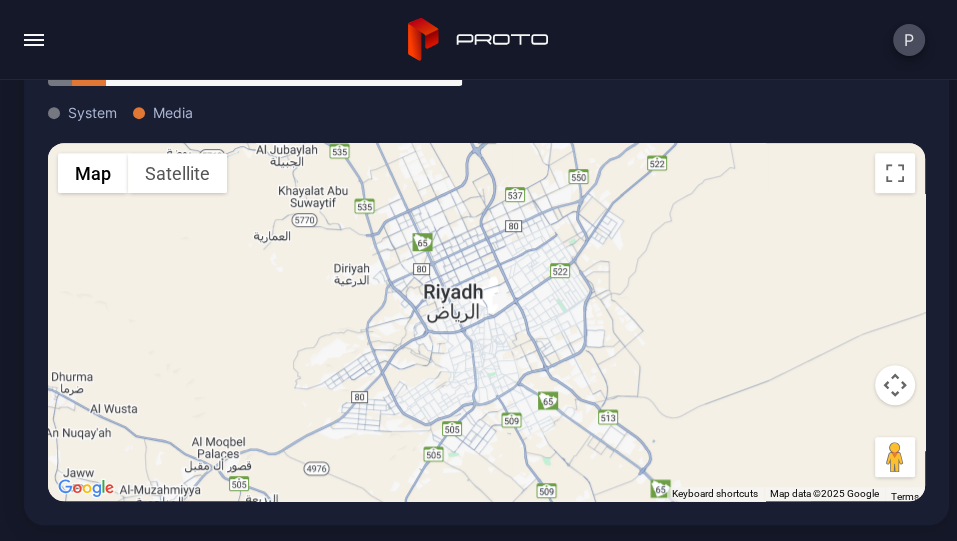 type 